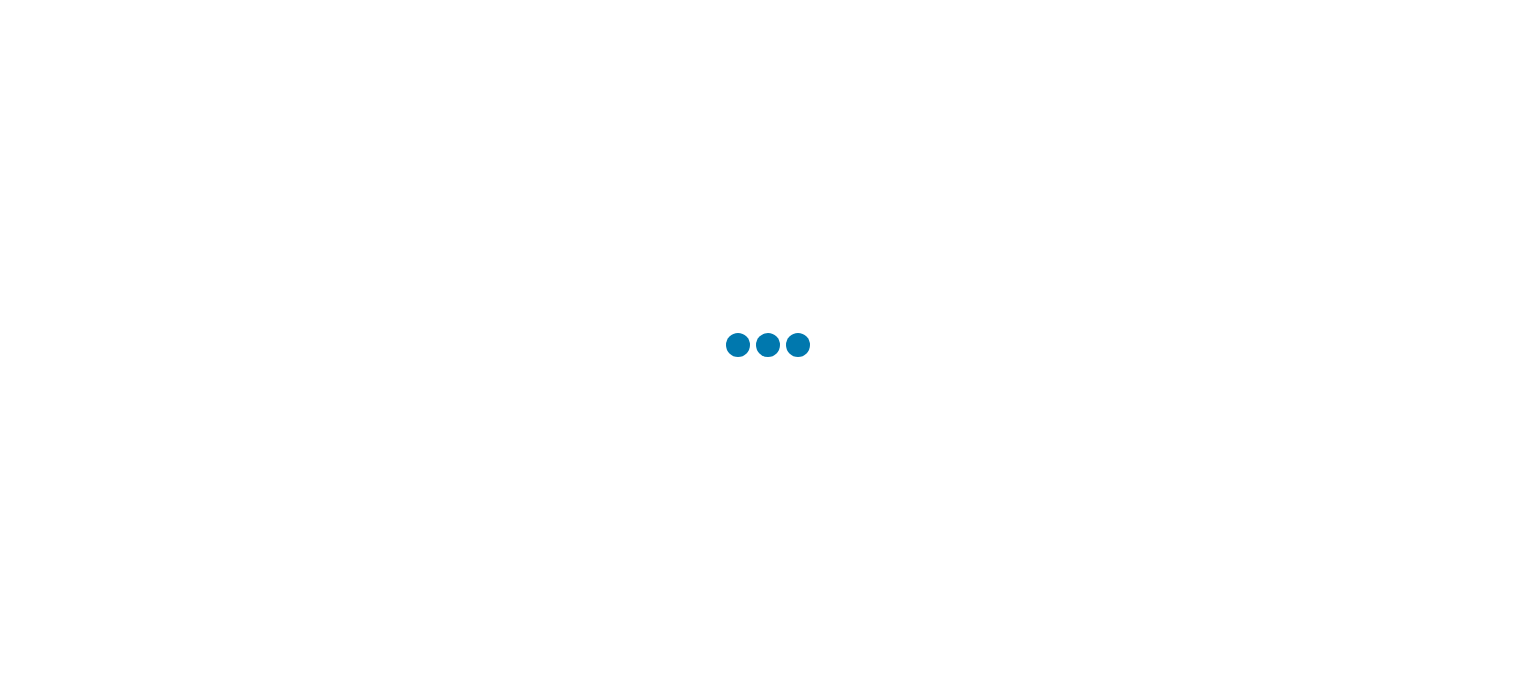 scroll, scrollTop: 0, scrollLeft: 0, axis: both 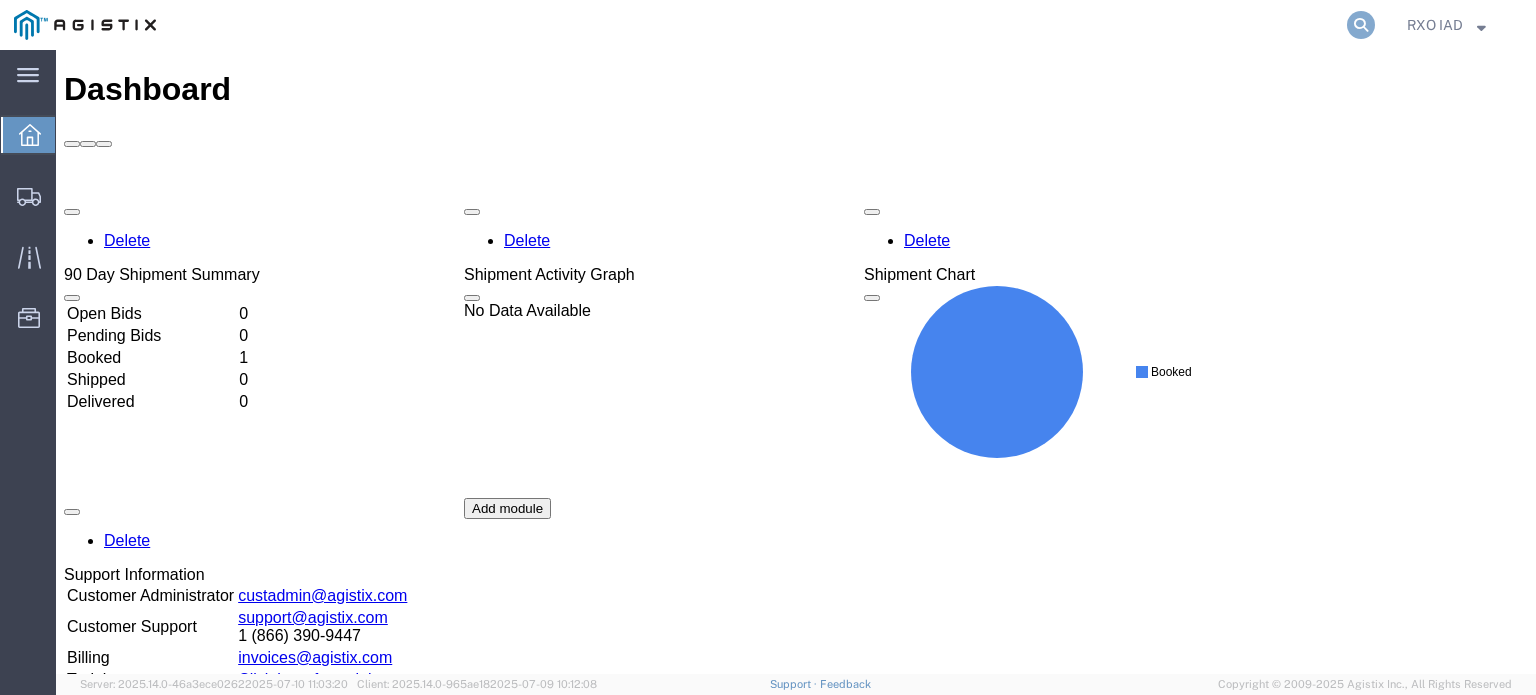 click 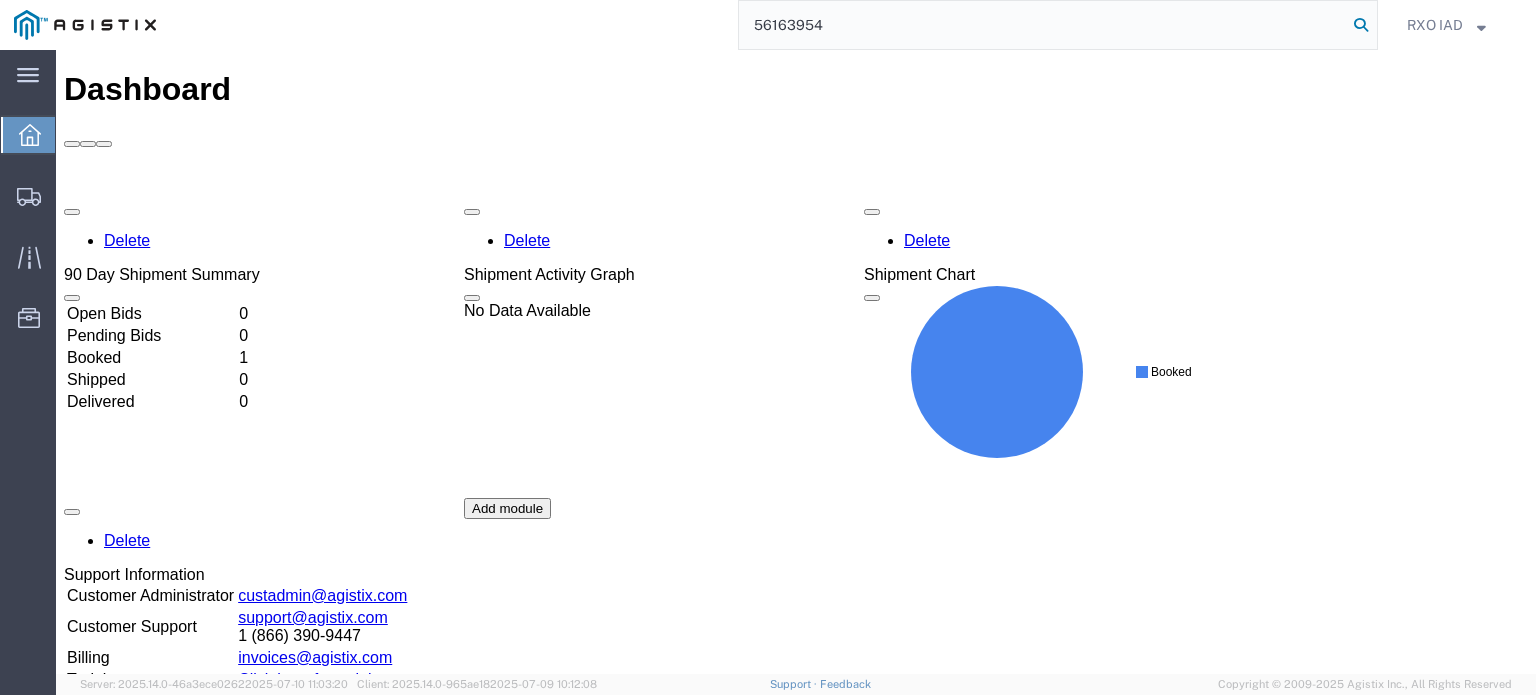 type on "56163954" 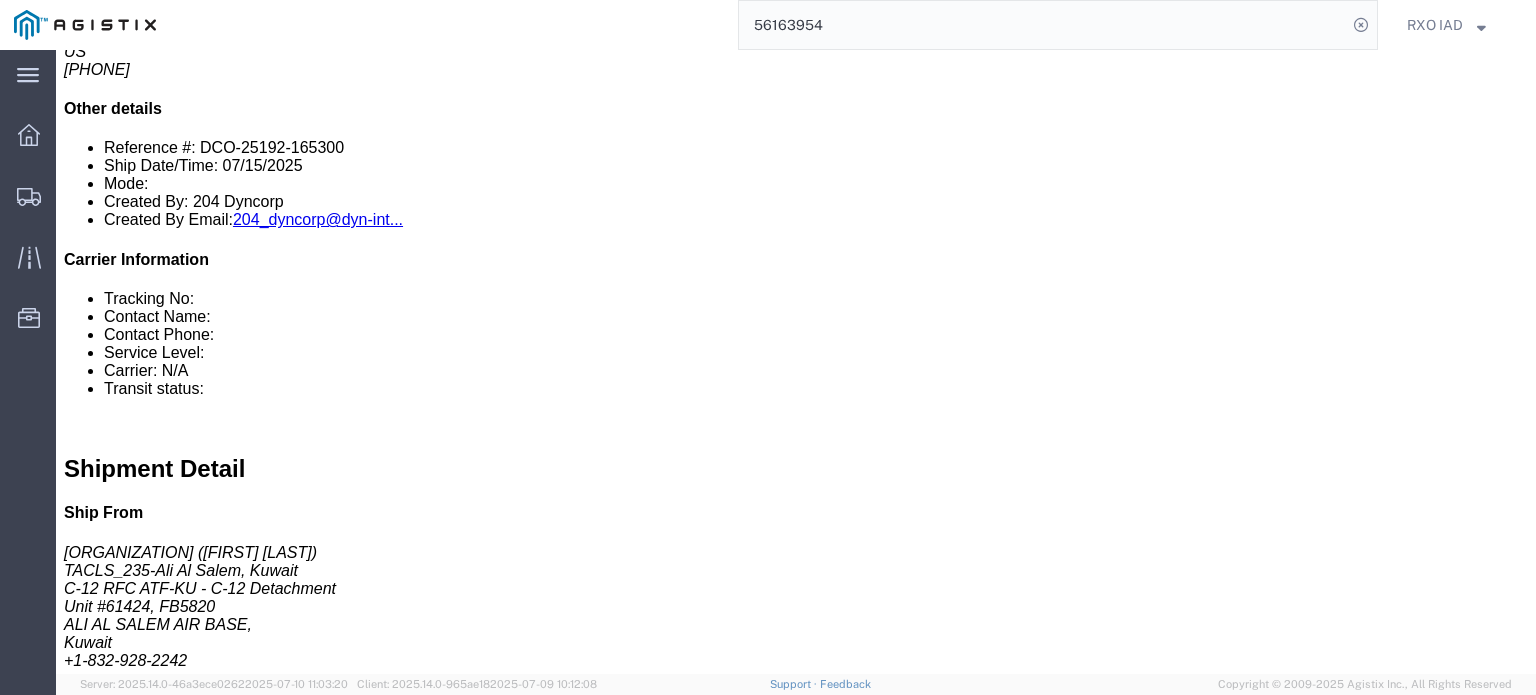 scroll, scrollTop: 543, scrollLeft: 0, axis: vertical 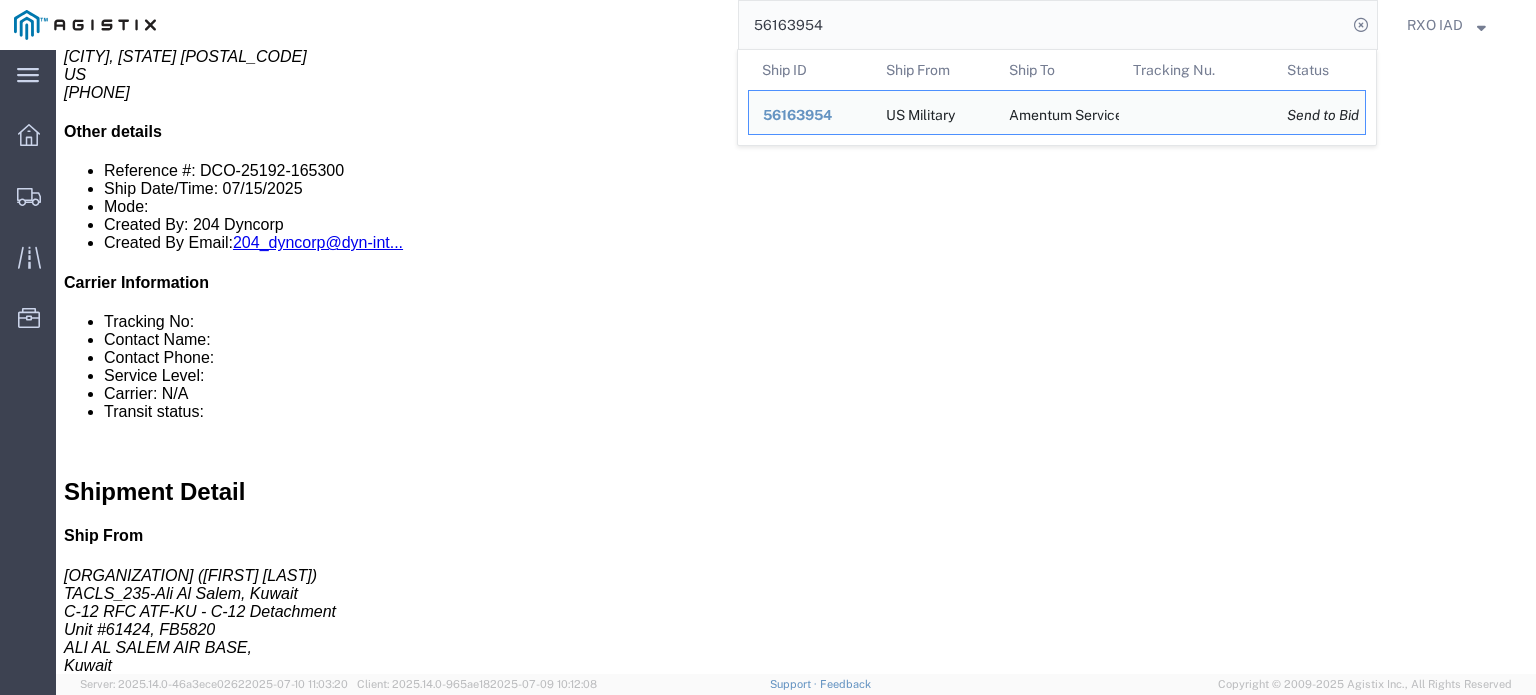 click on "Enter / Modify Bid" 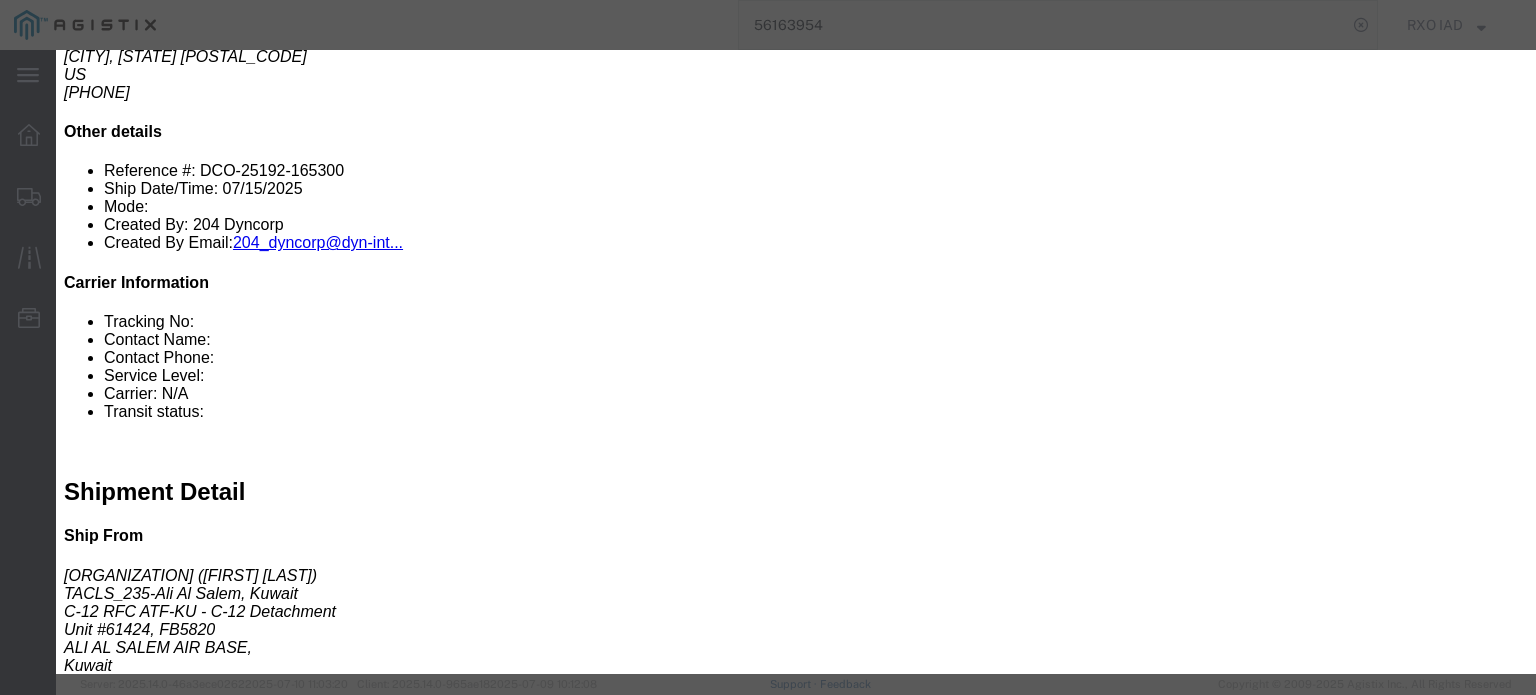 click on "Select RXO Freight Forwarding RXO Logistics" 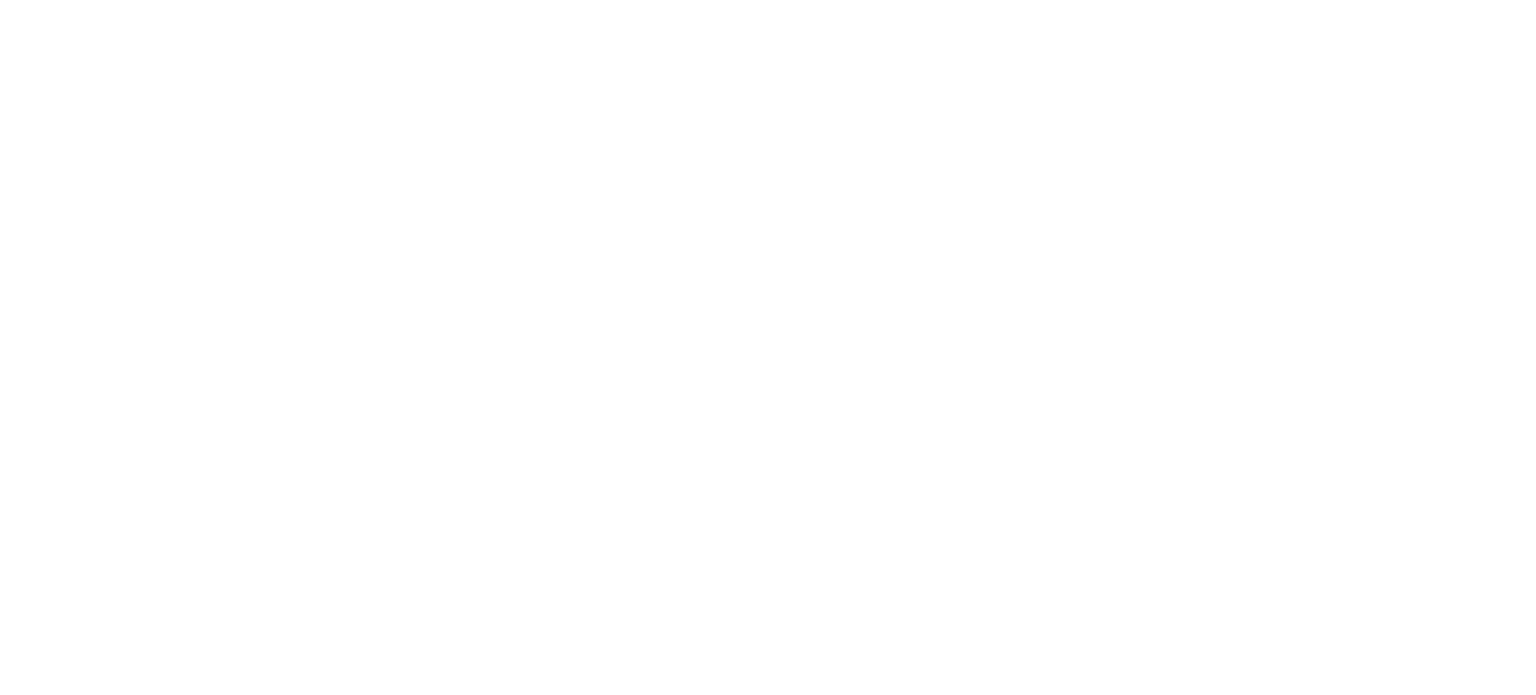 scroll, scrollTop: 280, scrollLeft: 0, axis: vertical 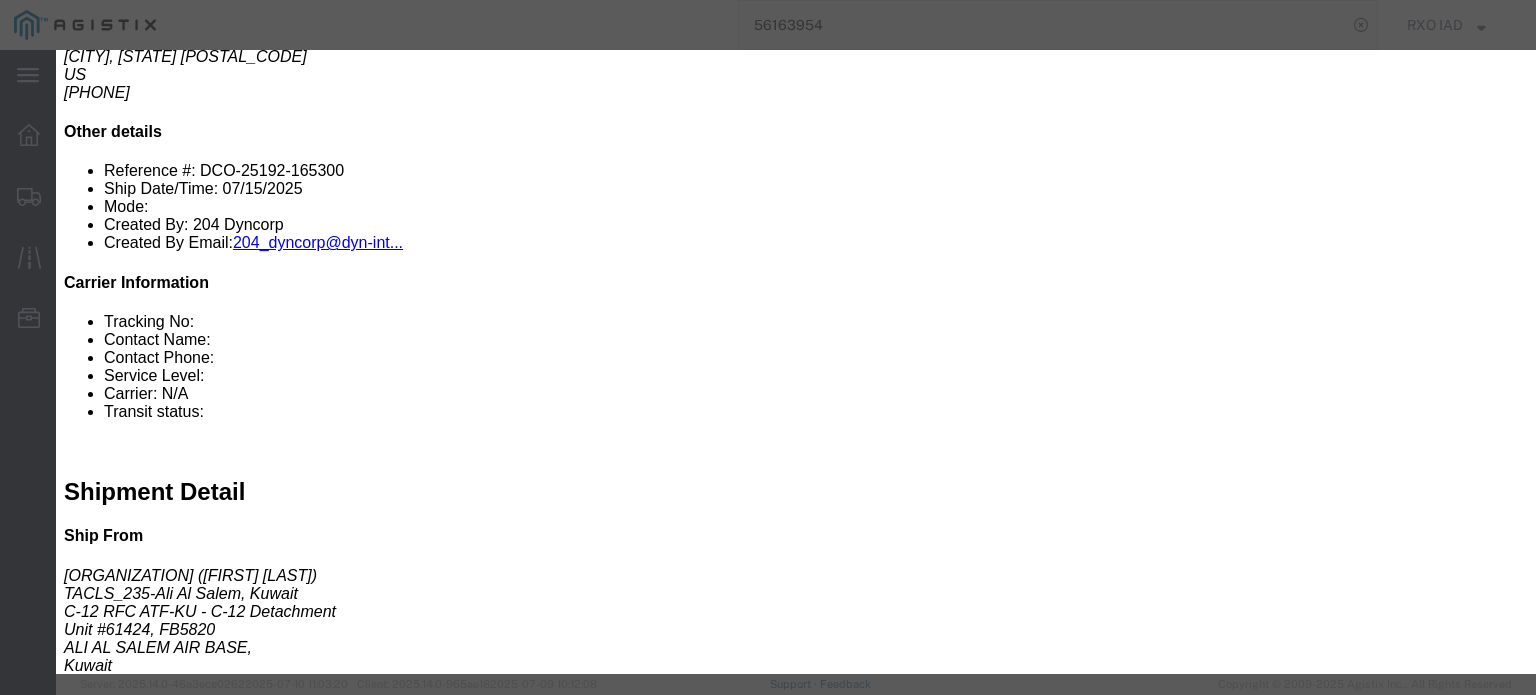 click on "Submit Close" 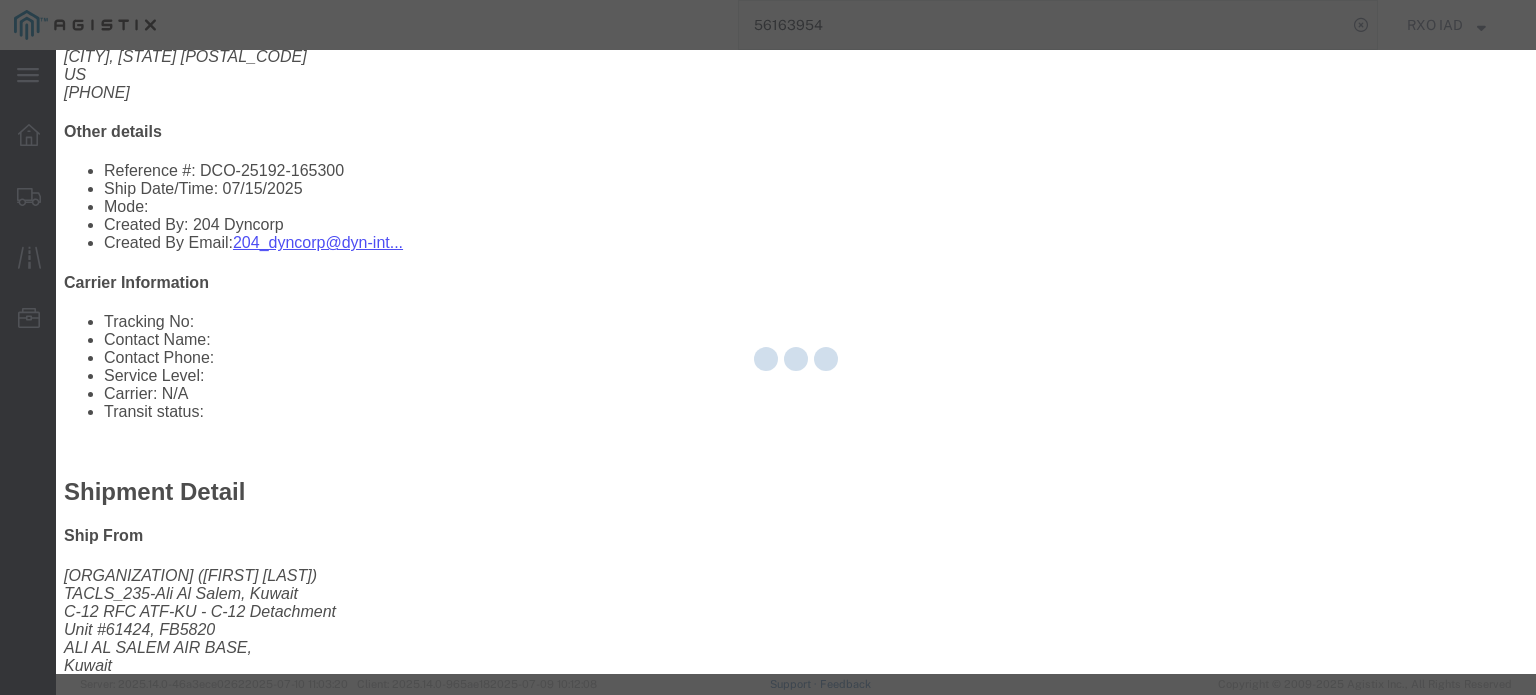 click 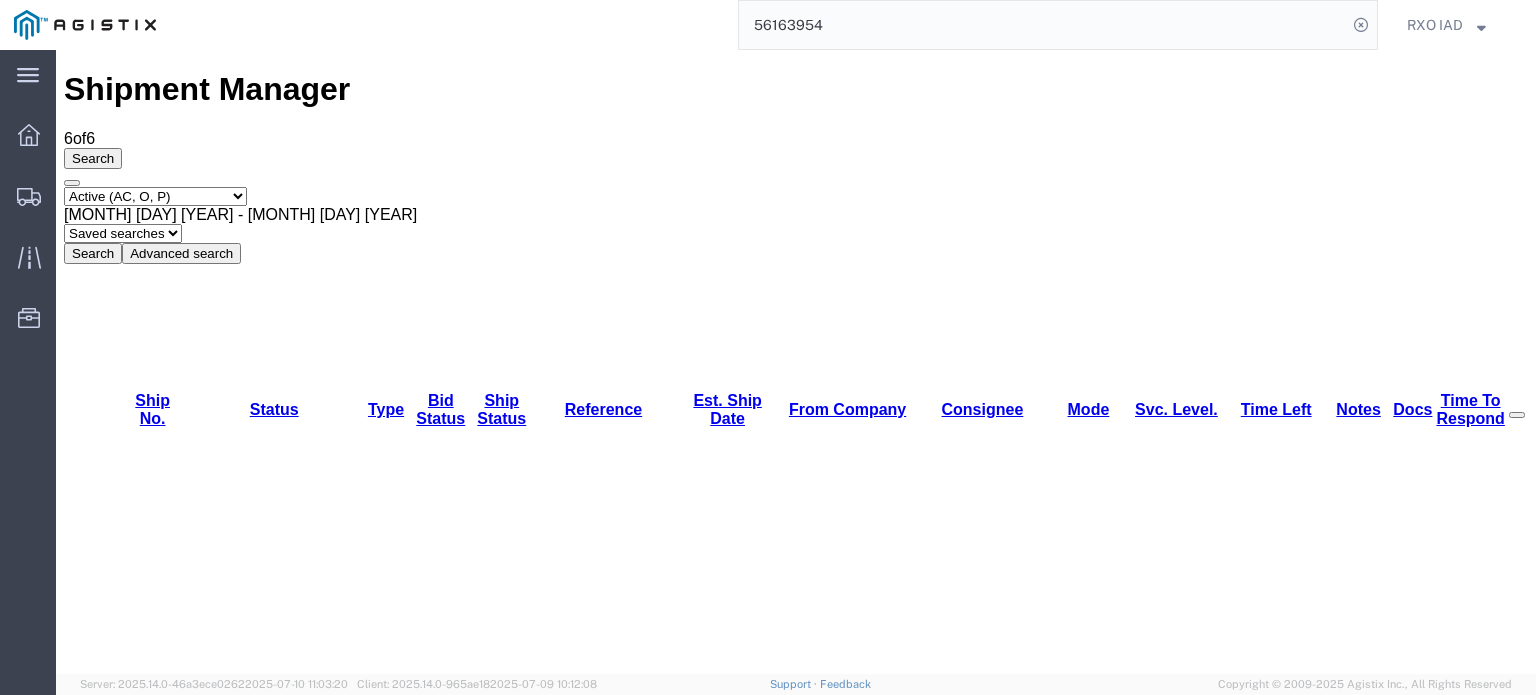 click on "56169897" at bounding box center [145, 1360] 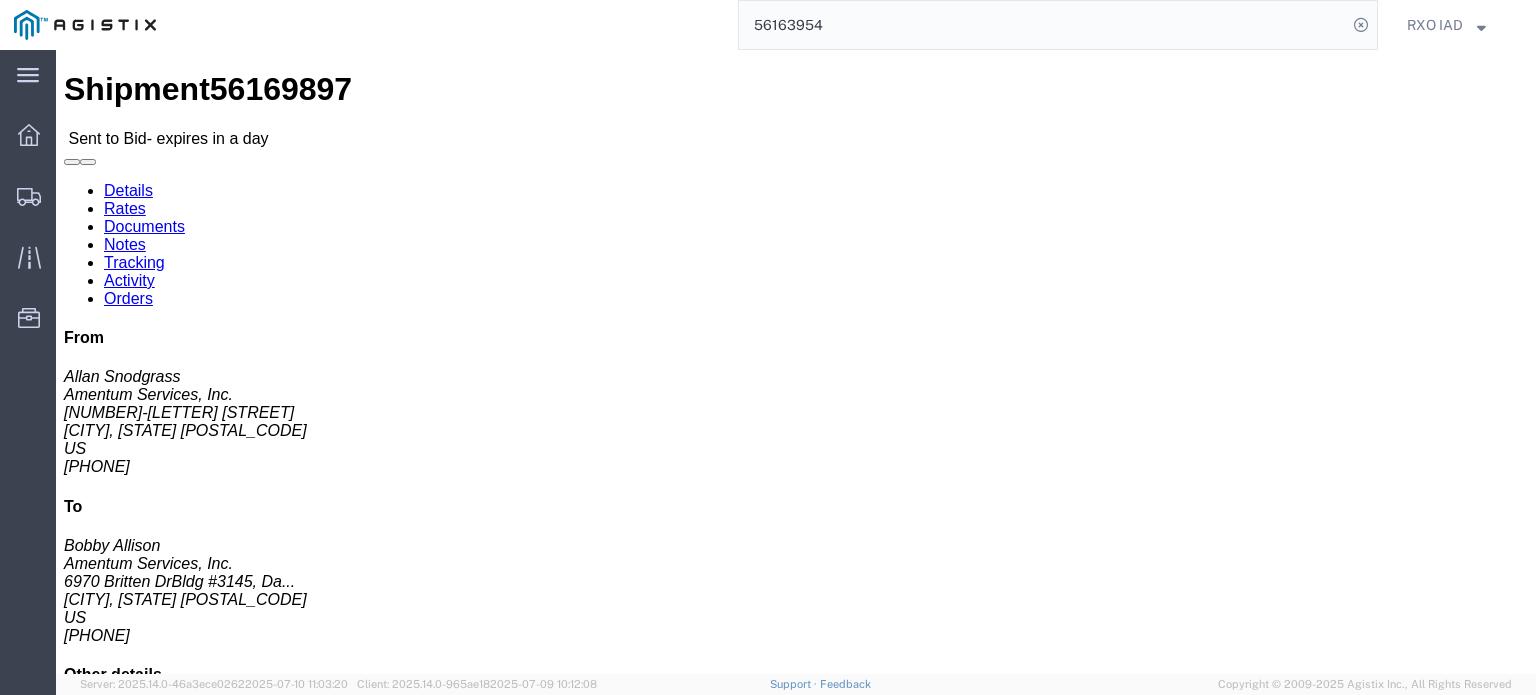scroll, scrollTop: 120, scrollLeft: 0, axis: vertical 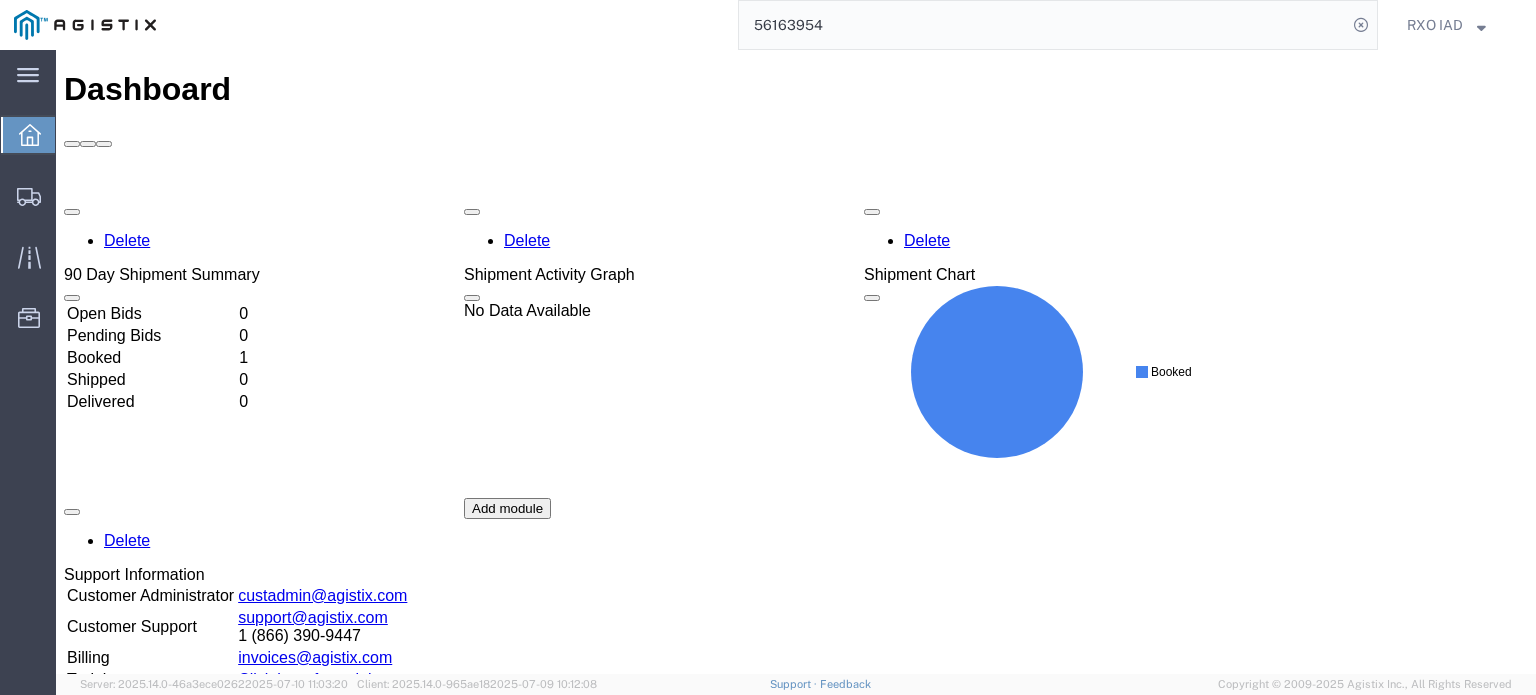 click on "Open Bids" at bounding box center [151, 314] 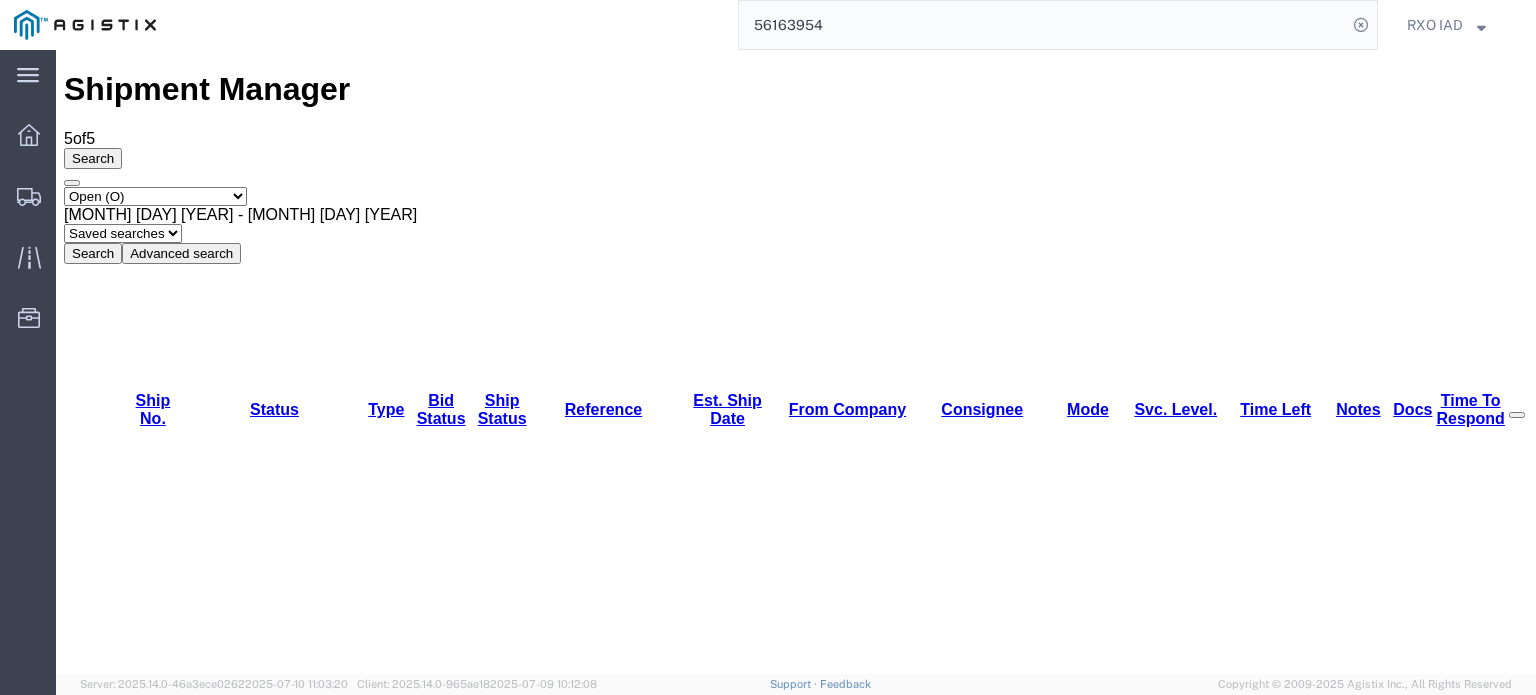 click on "56170849" at bounding box center [146, 1148] 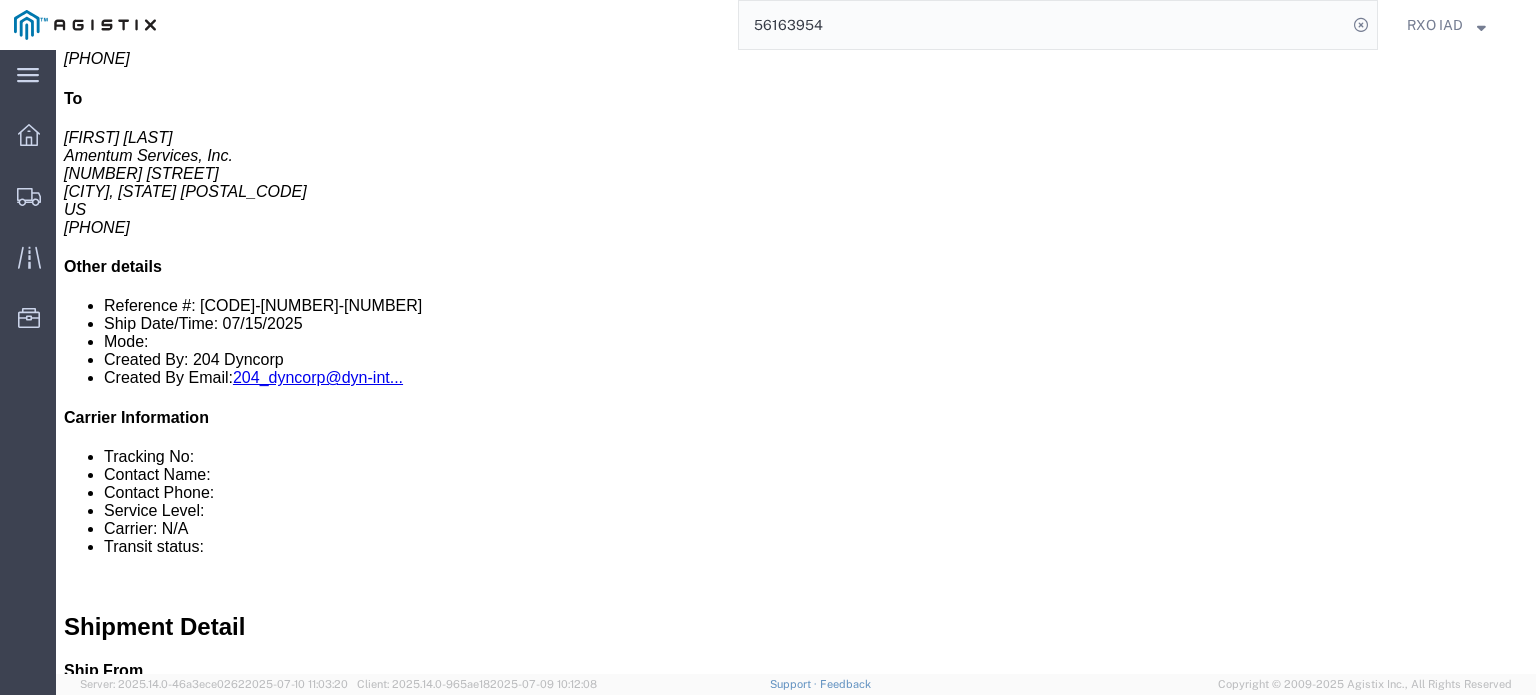 scroll, scrollTop: 0, scrollLeft: 0, axis: both 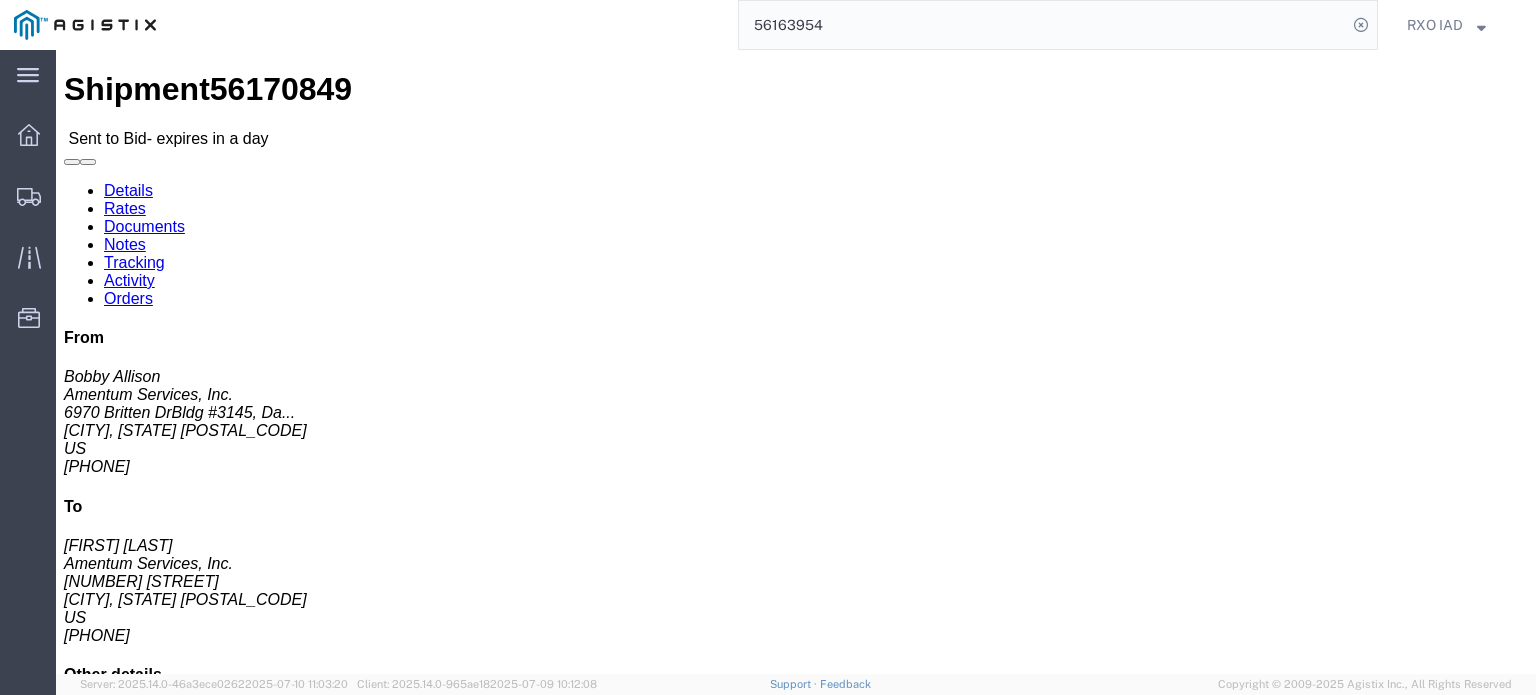 click on "Rates" 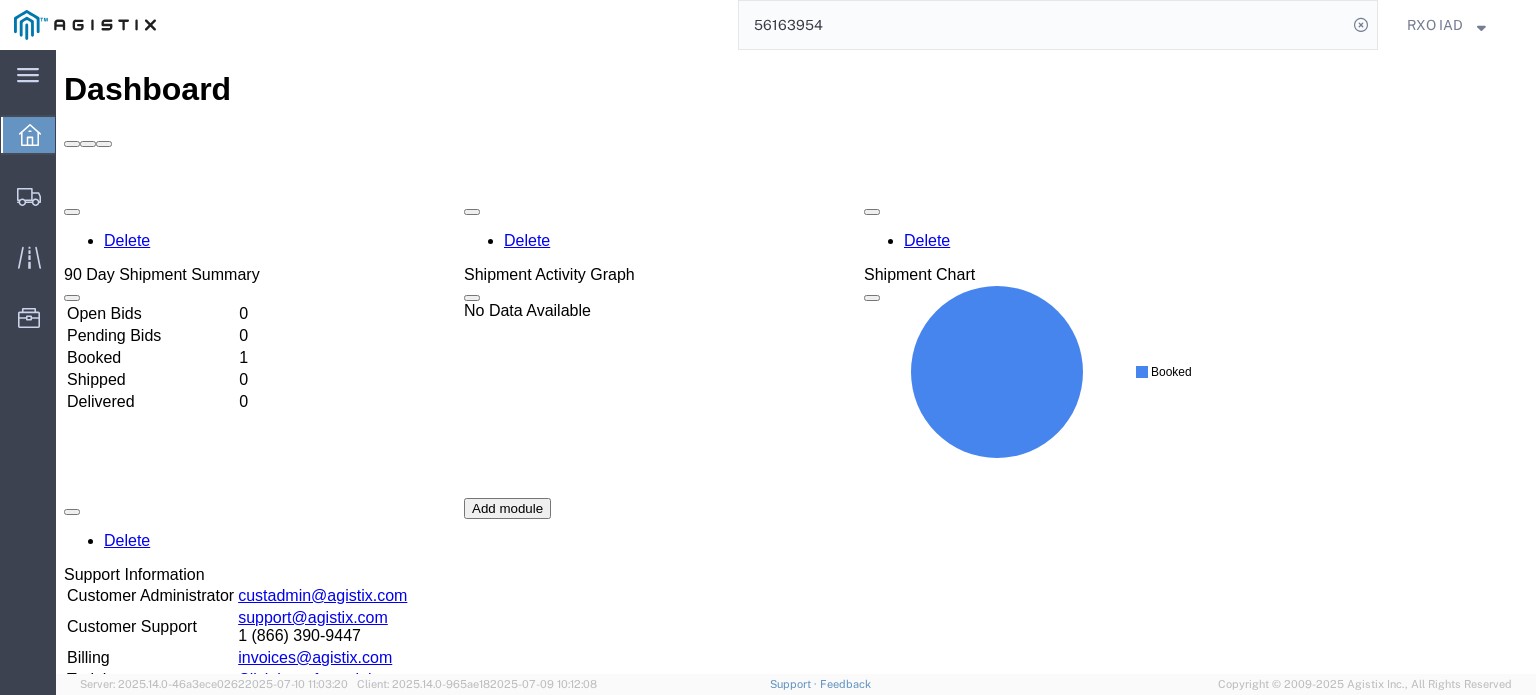 scroll, scrollTop: 0, scrollLeft: 0, axis: both 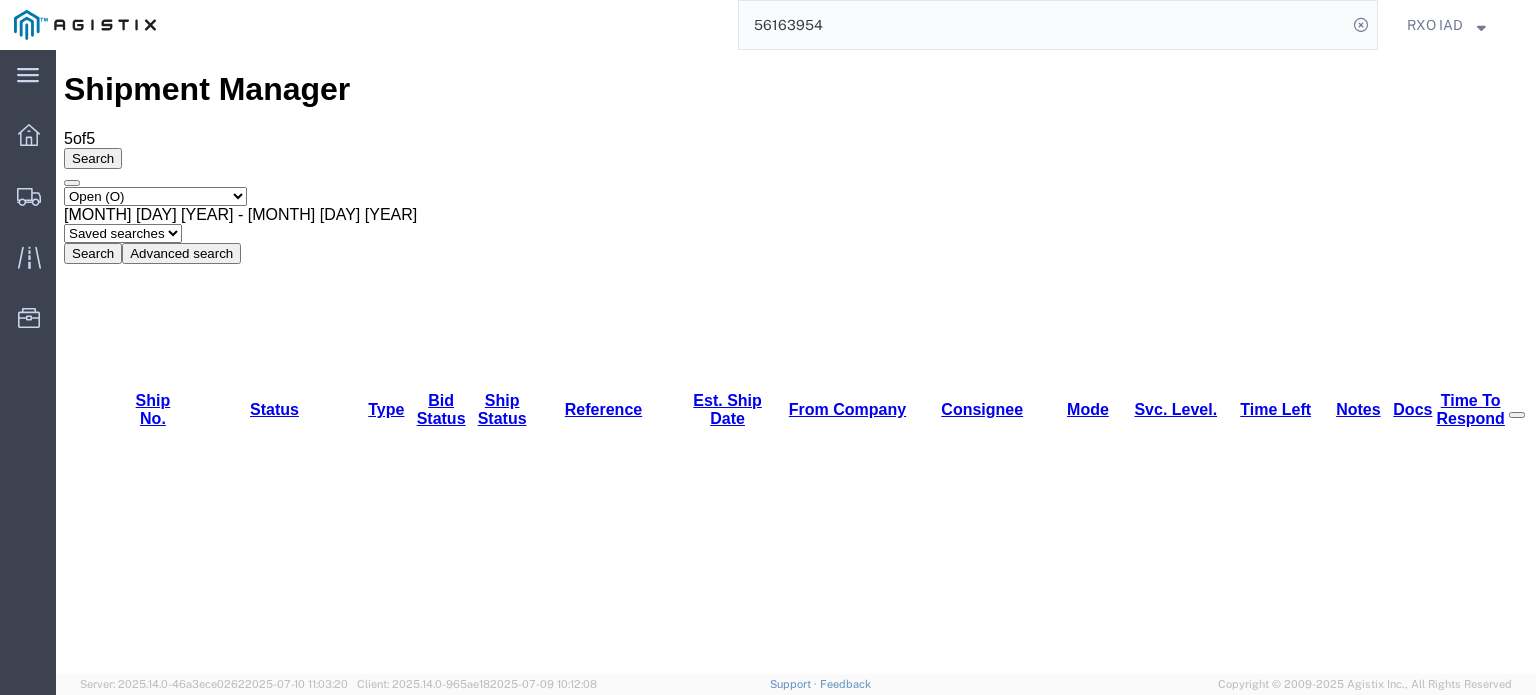 click on "56153128" at bounding box center (146, 1572) 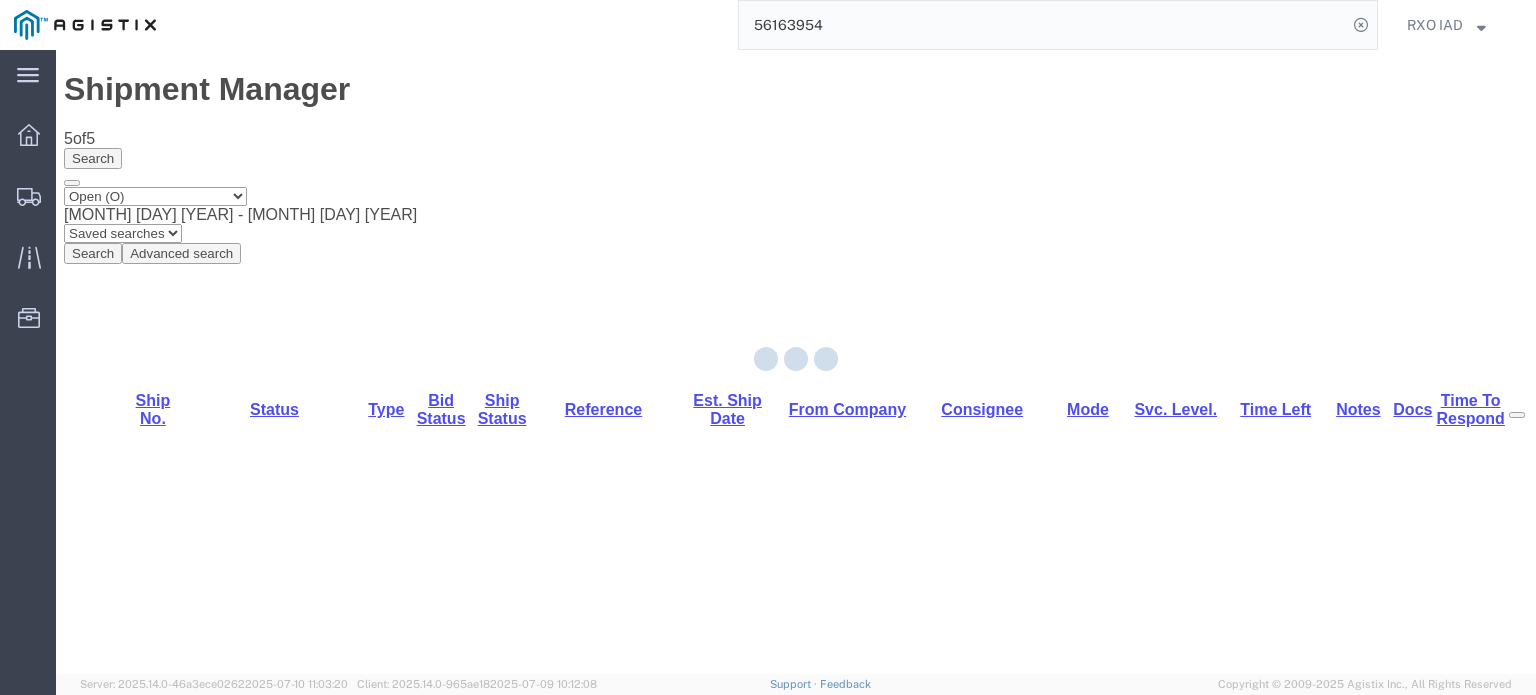 click 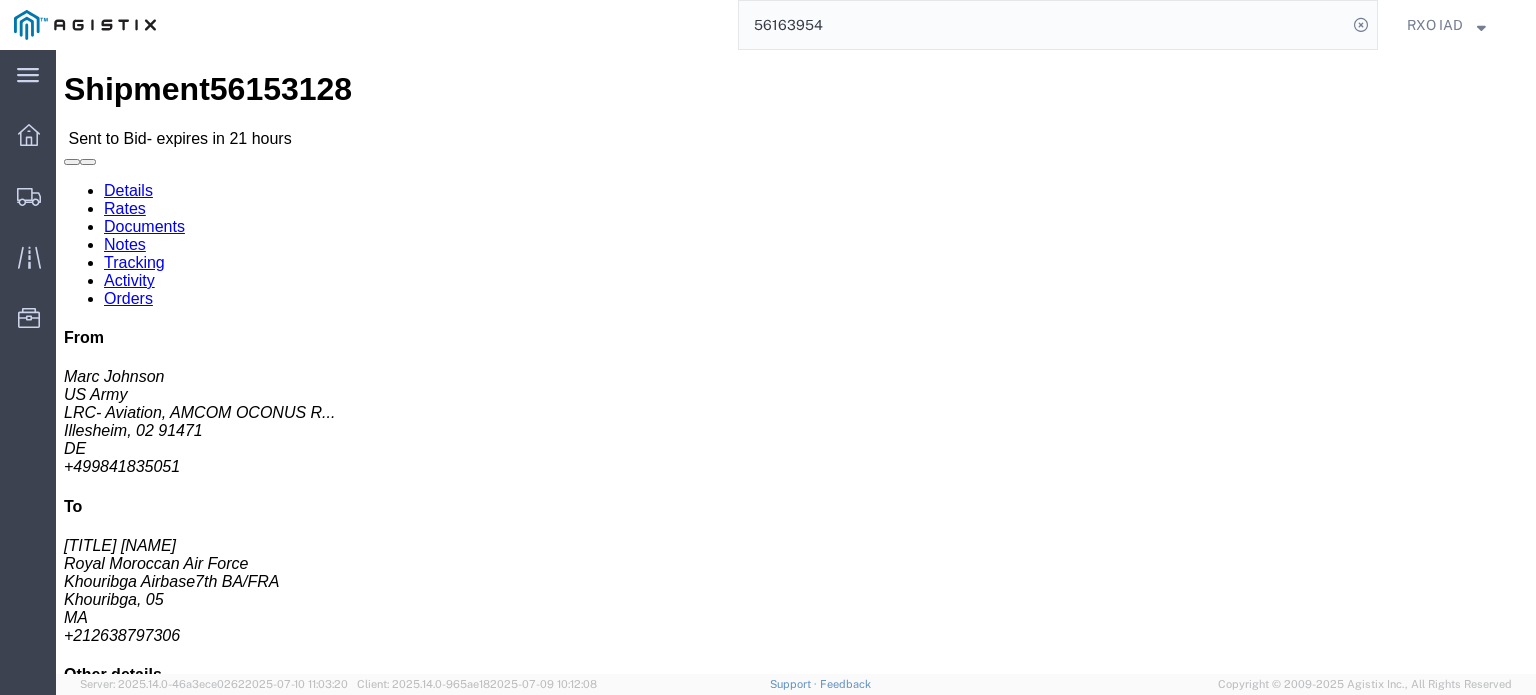 scroll, scrollTop: 120, scrollLeft: 0, axis: vertical 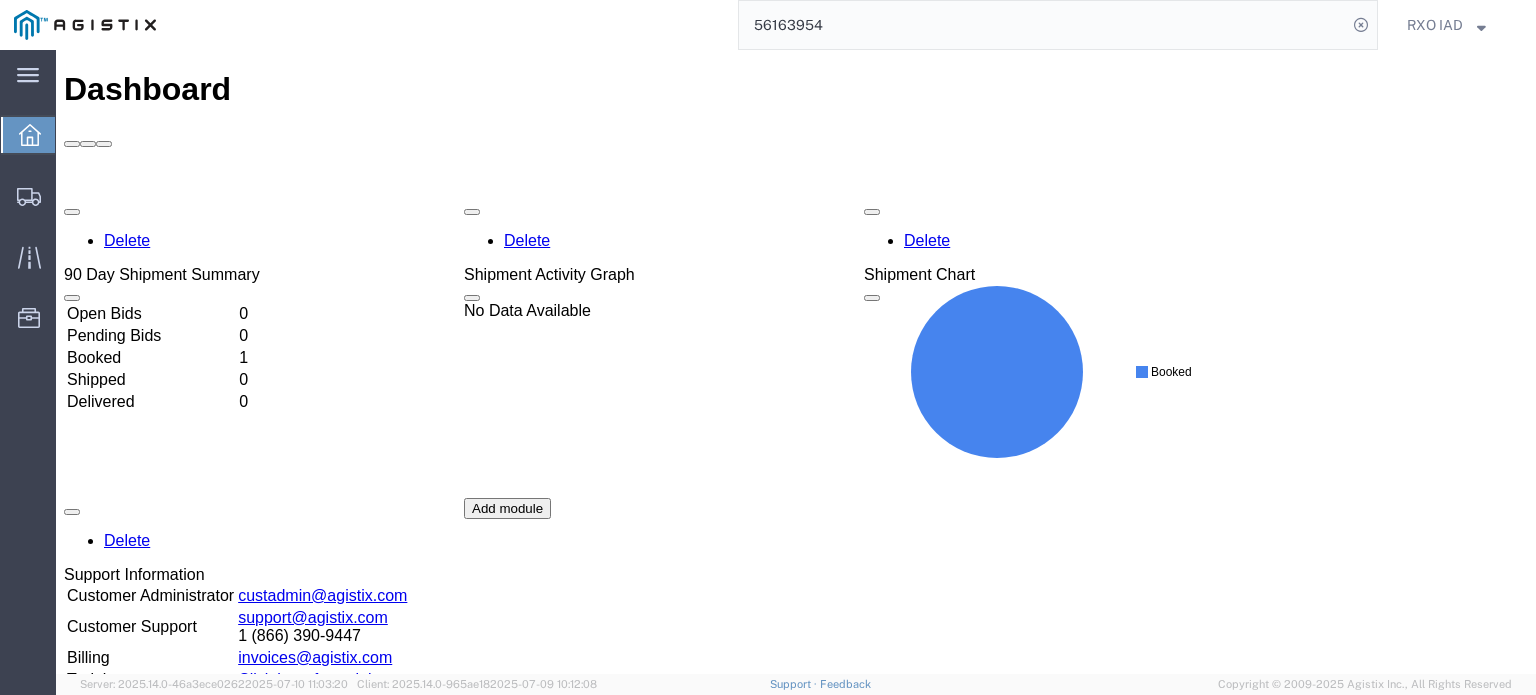 click on "Open Bids" at bounding box center [151, 314] 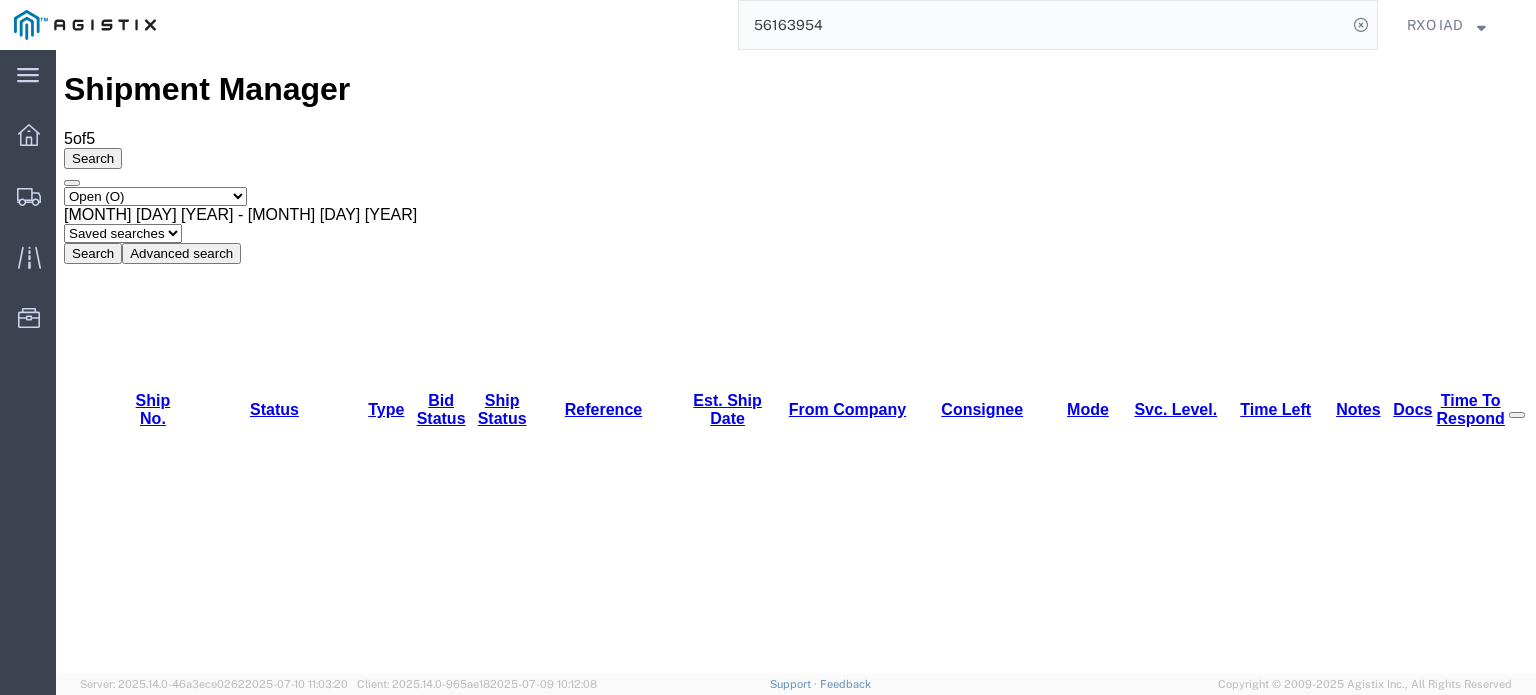 click on "56109804" at bounding box center [146, 1996] 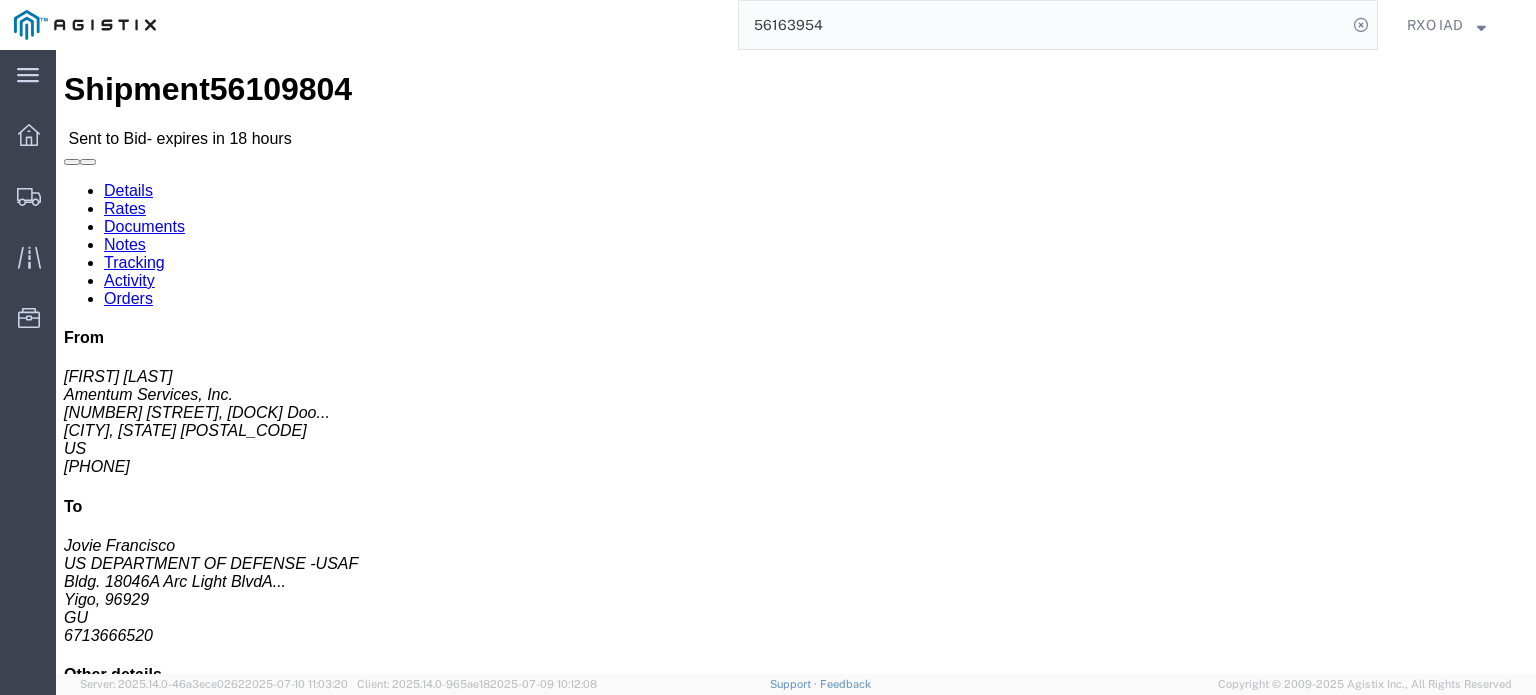 click on "Rates" 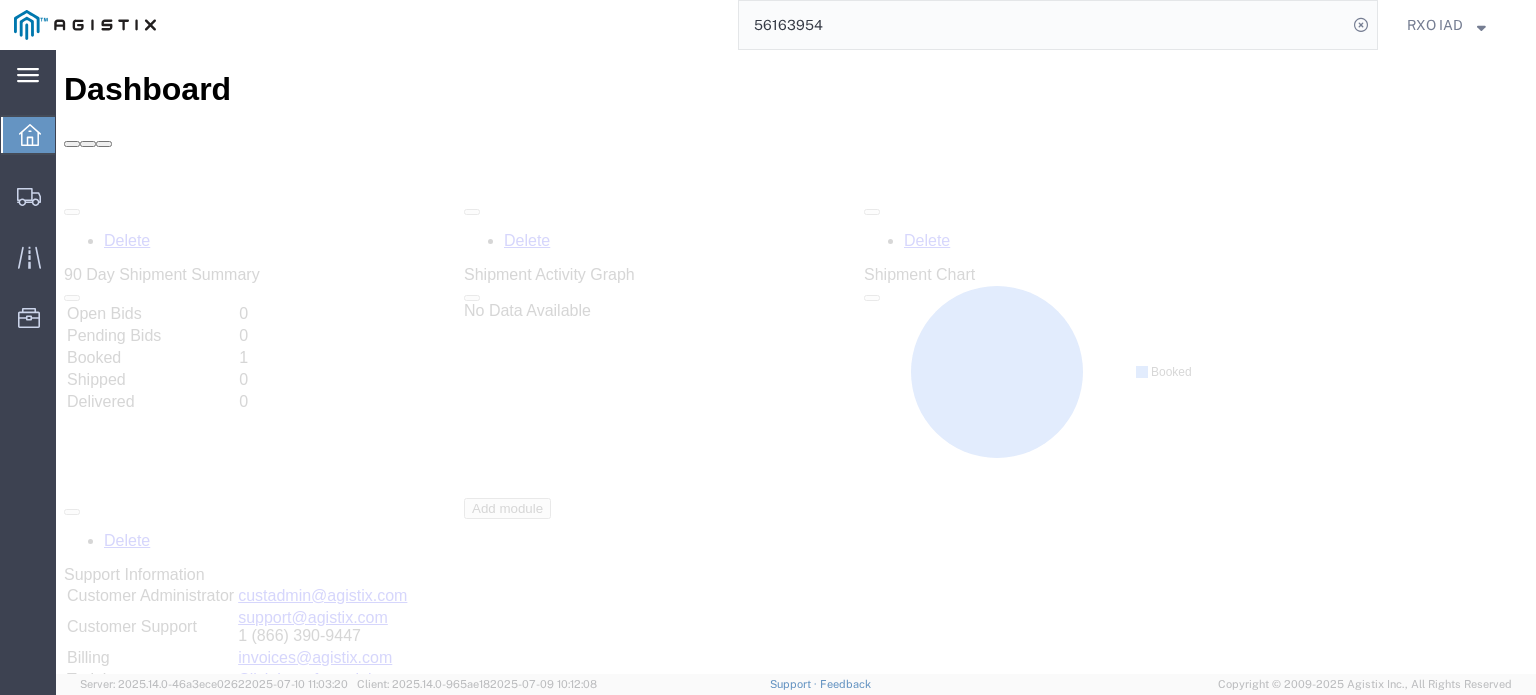 scroll, scrollTop: 0, scrollLeft: 0, axis: both 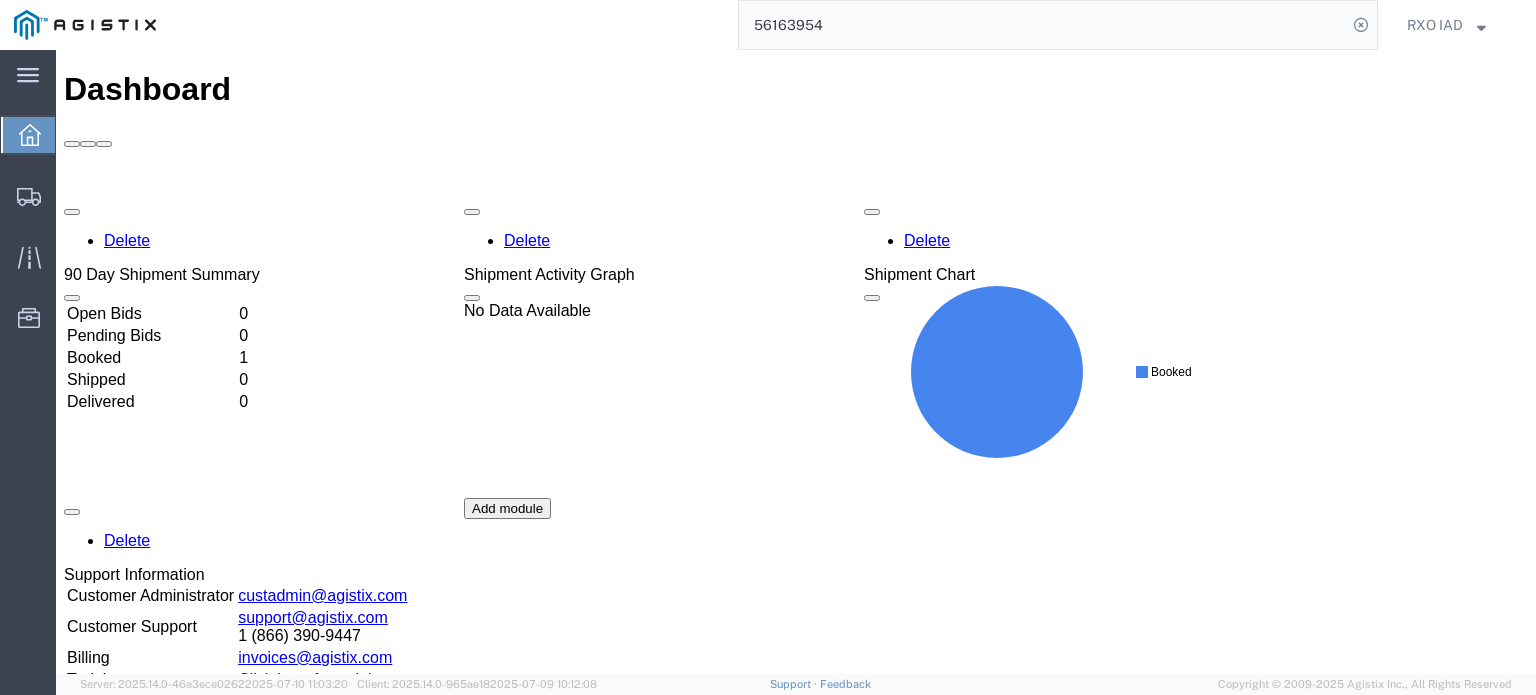 click on "Open Bids" at bounding box center [151, 314] 